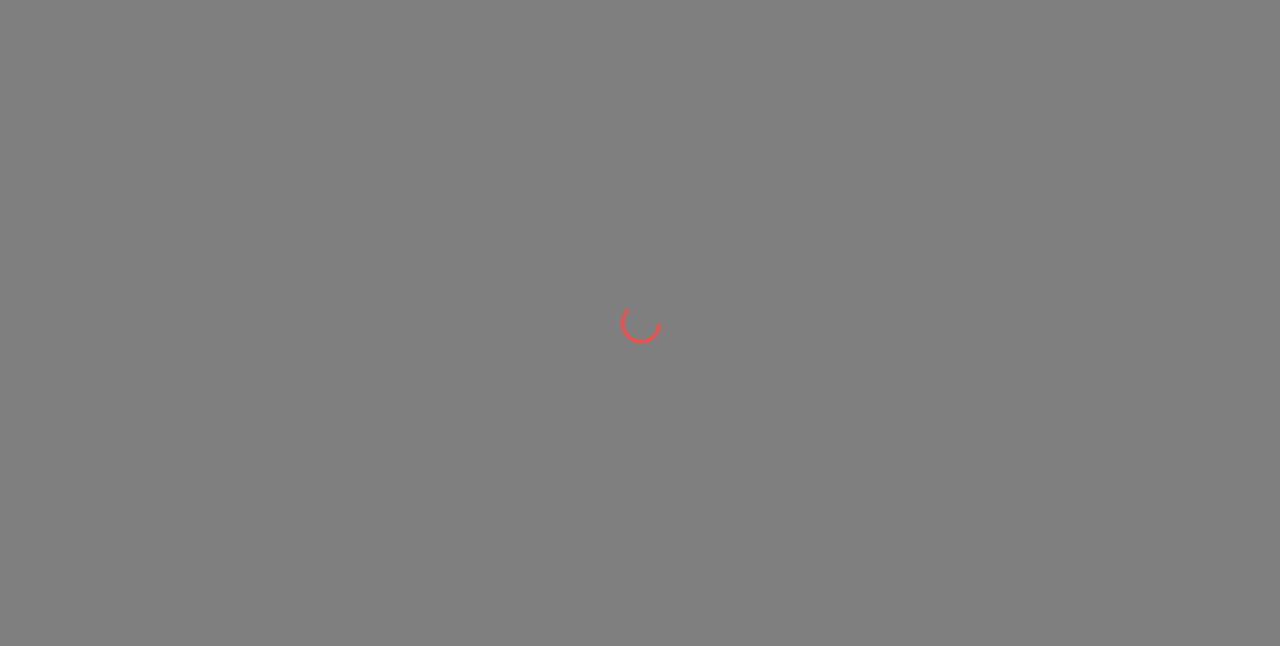 scroll, scrollTop: 0, scrollLeft: 0, axis: both 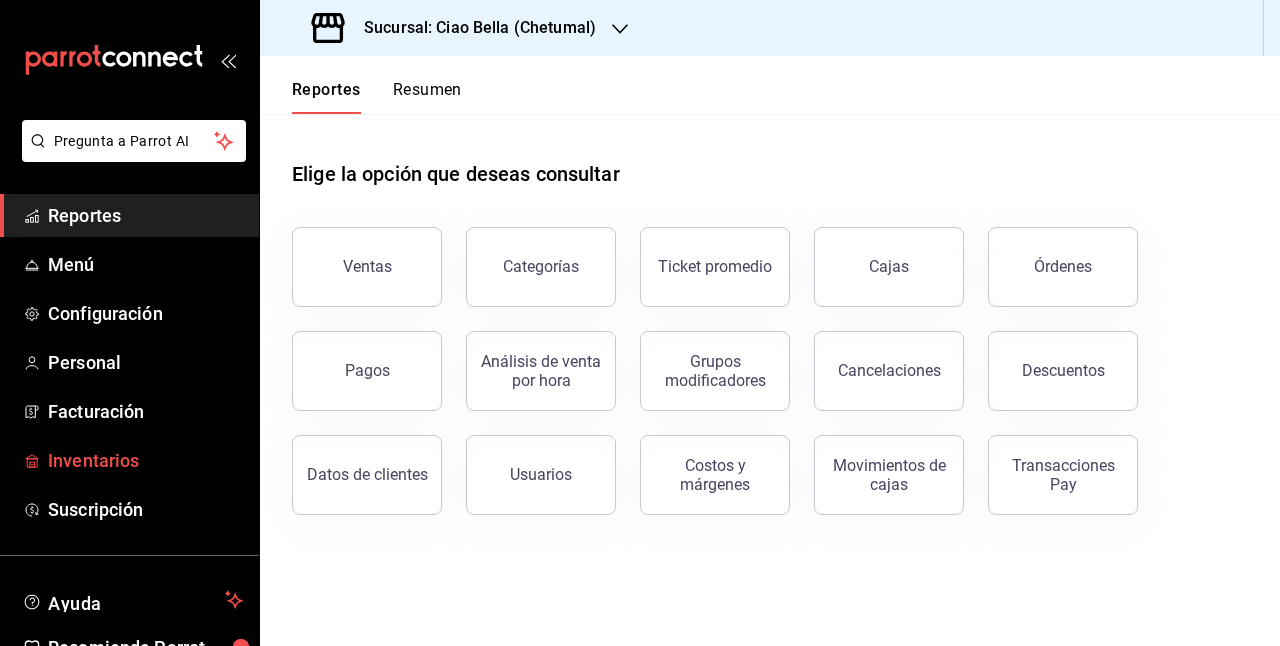click on "Inventarios" at bounding box center [145, 460] 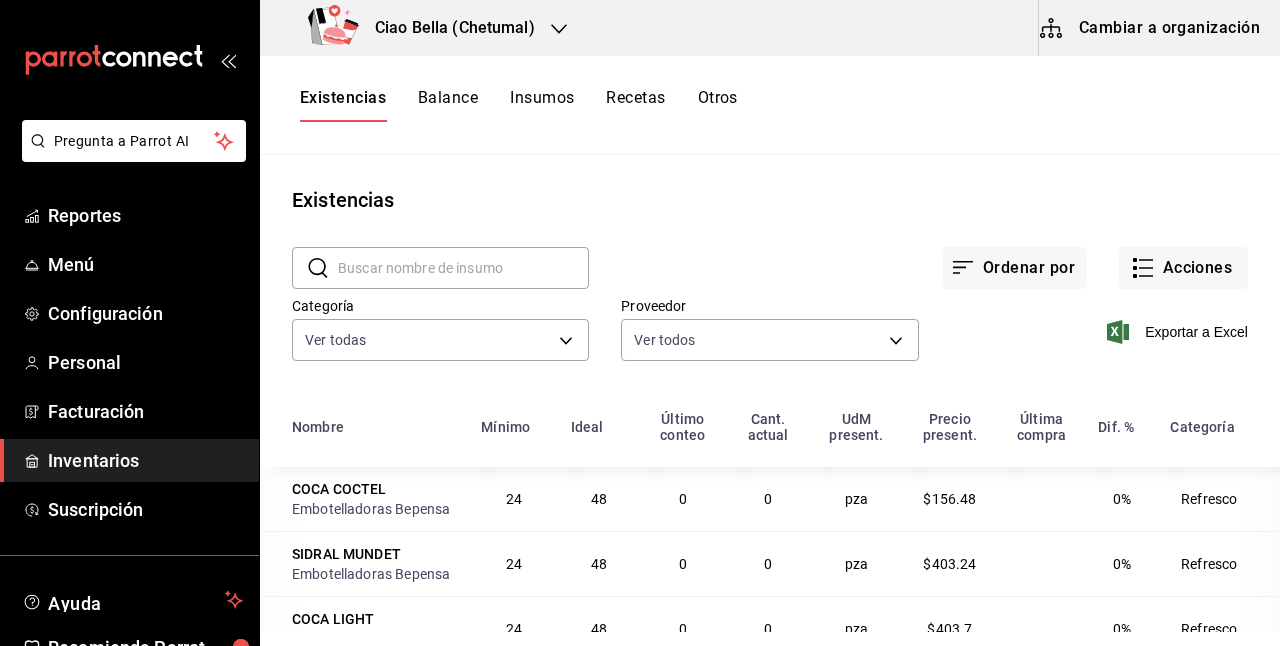 scroll, scrollTop: 0, scrollLeft: 0, axis: both 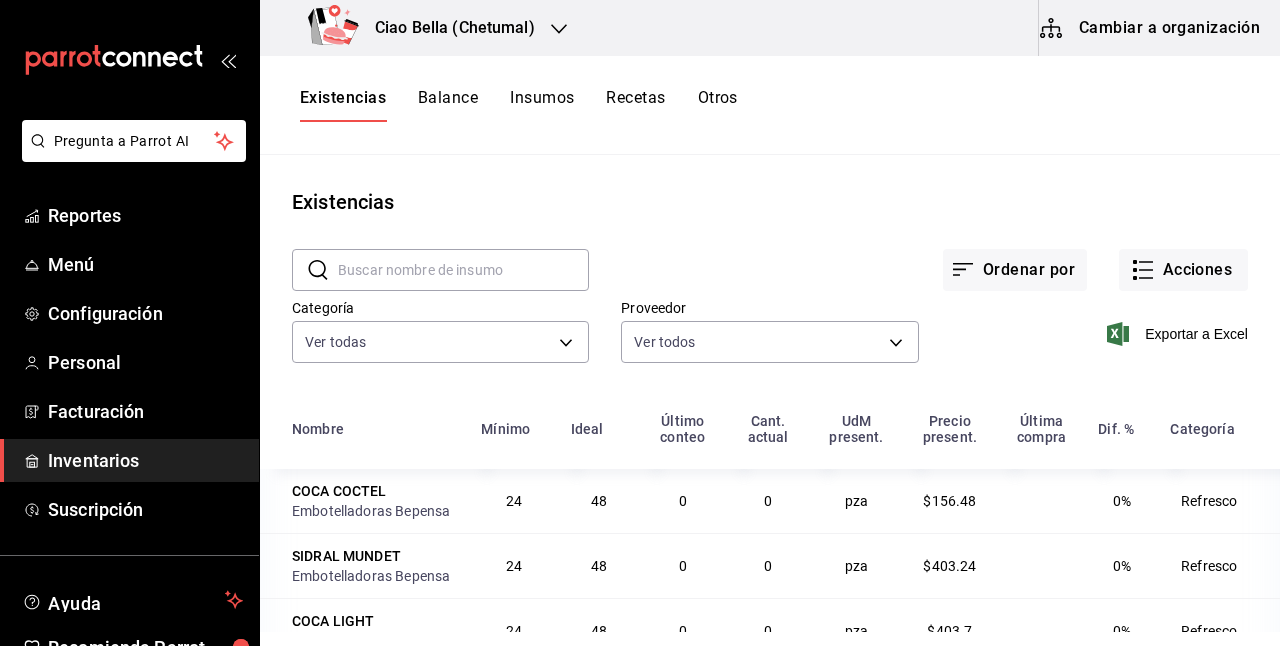 click on "Balance" at bounding box center (448, 105) 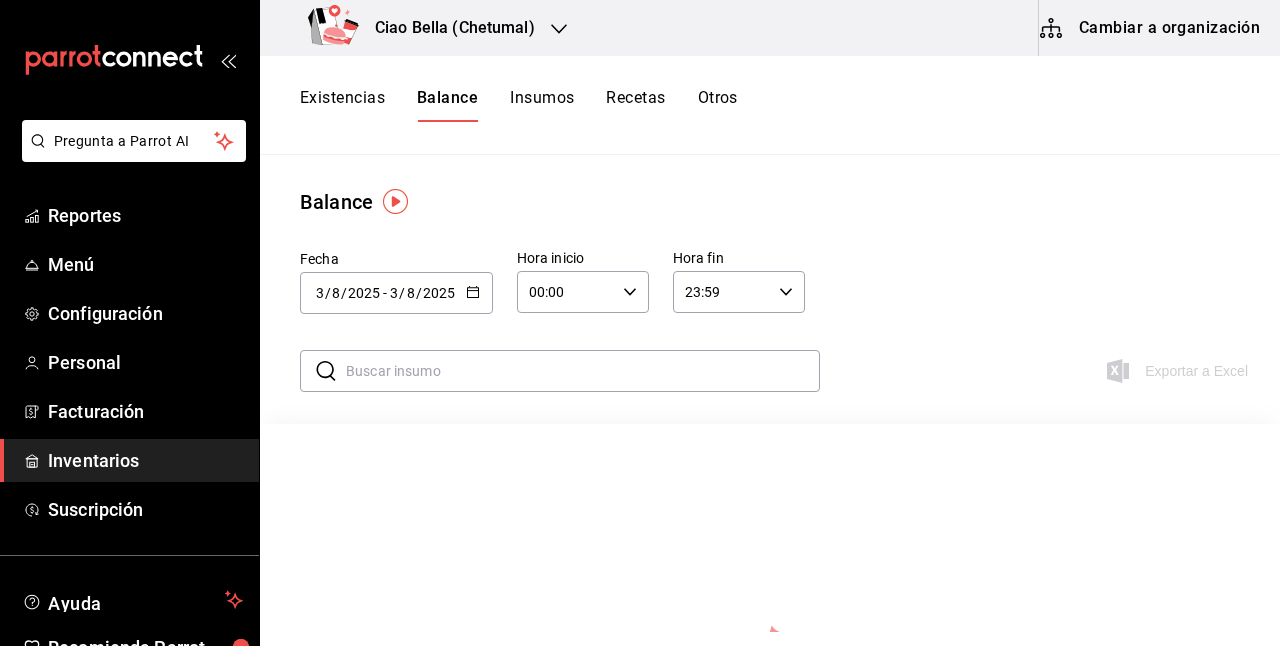 click on "Insumos" at bounding box center [542, 105] 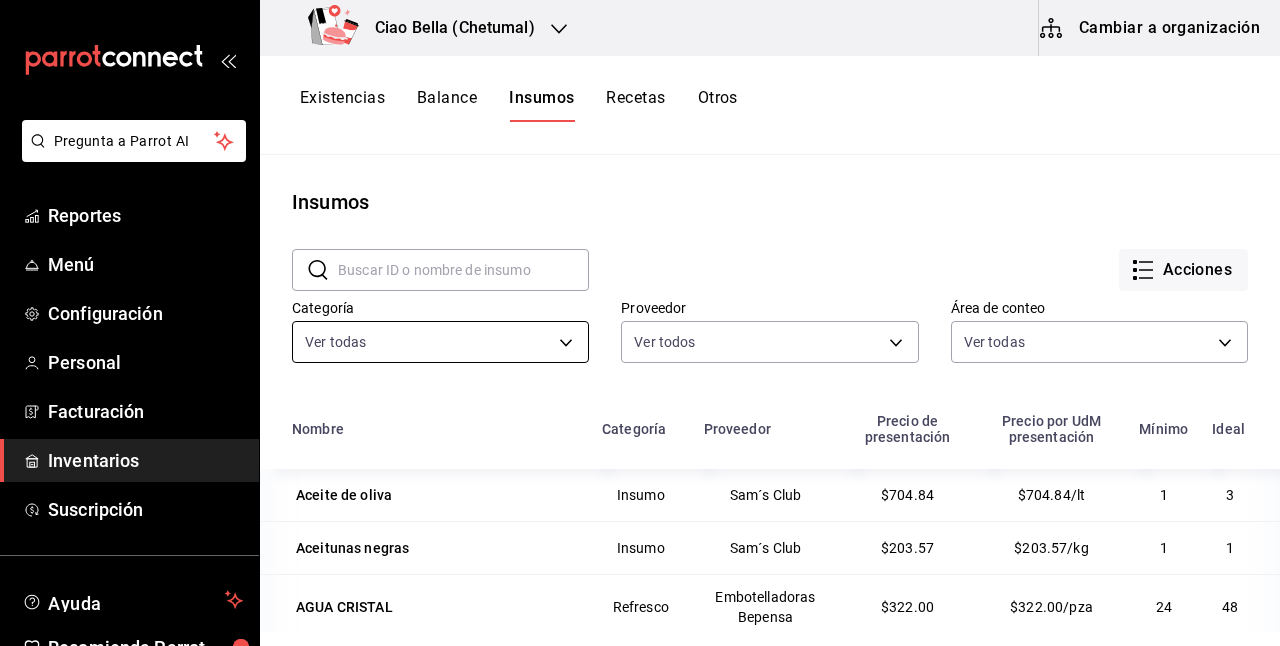 scroll, scrollTop: 246, scrollLeft: 0, axis: vertical 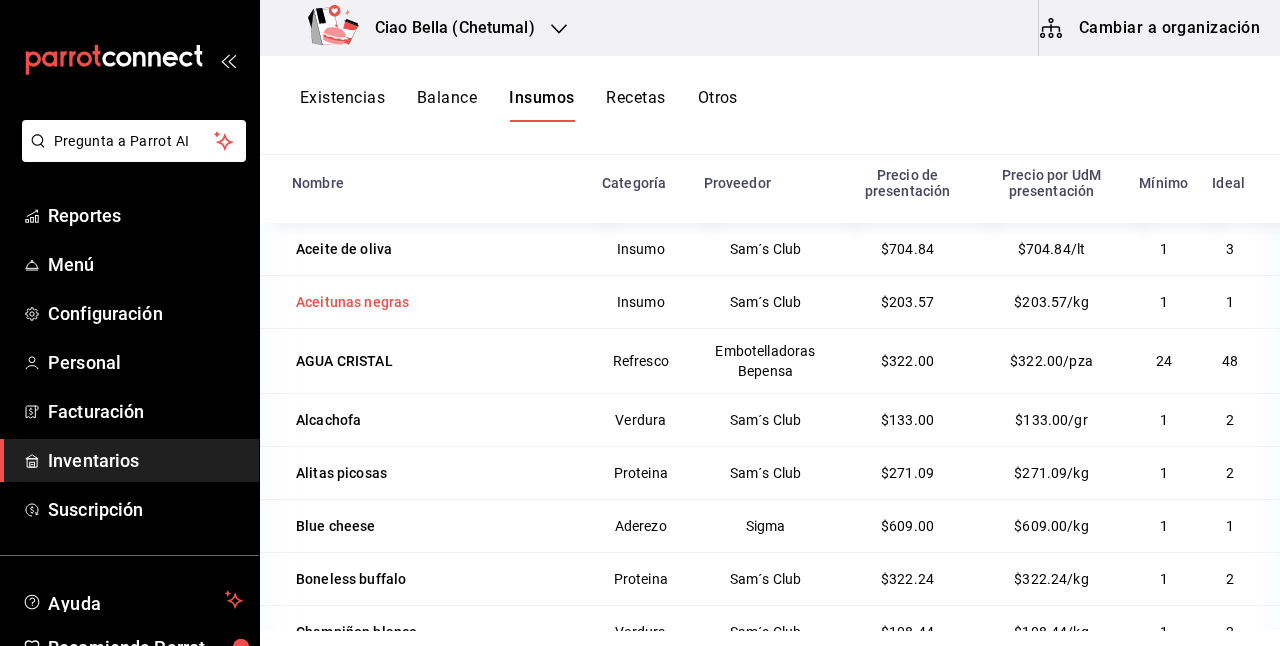 drag, startPoint x: 383, startPoint y: 310, endPoint x: 353, endPoint y: 298, distance: 32.31099 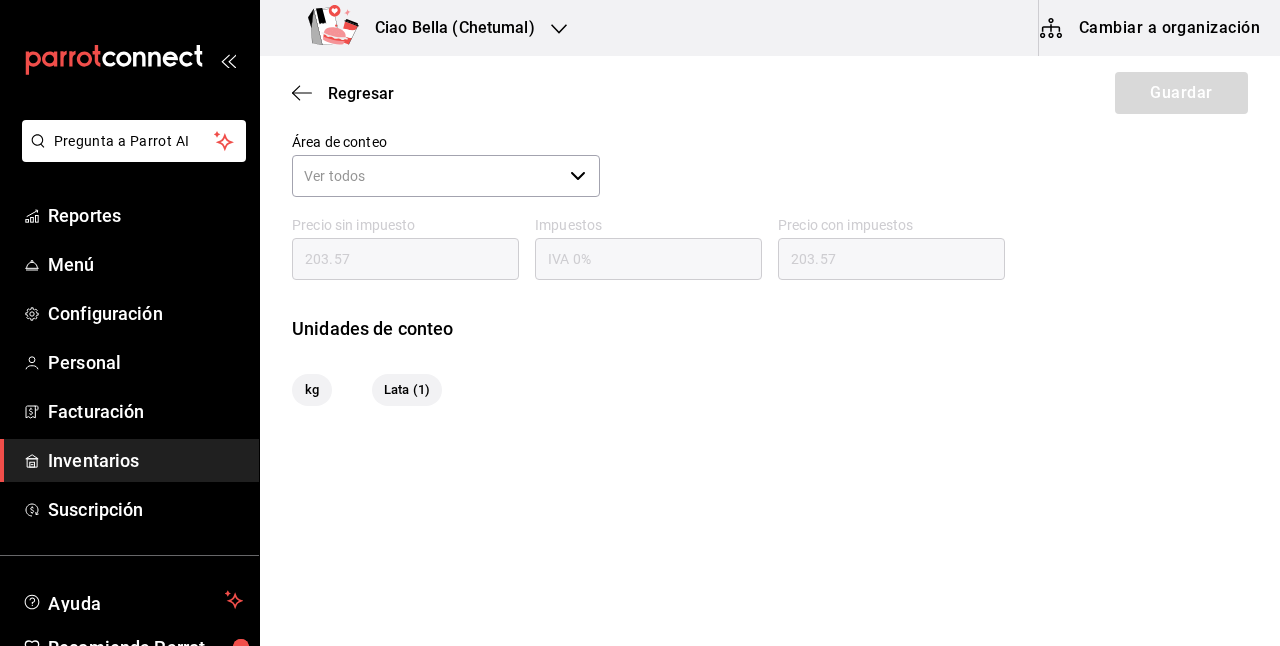 scroll, scrollTop: 0, scrollLeft: 0, axis: both 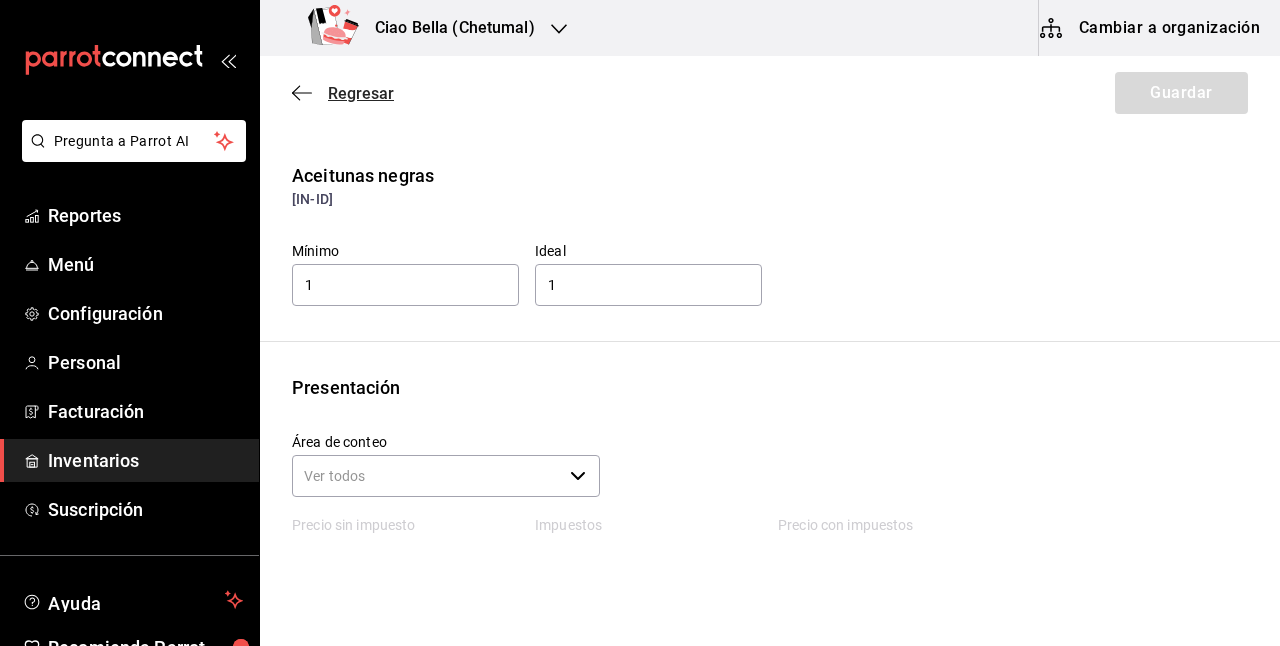 drag, startPoint x: 297, startPoint y: 75, endPoint x: 303, endPoint y: 88, distance: 14.3178215 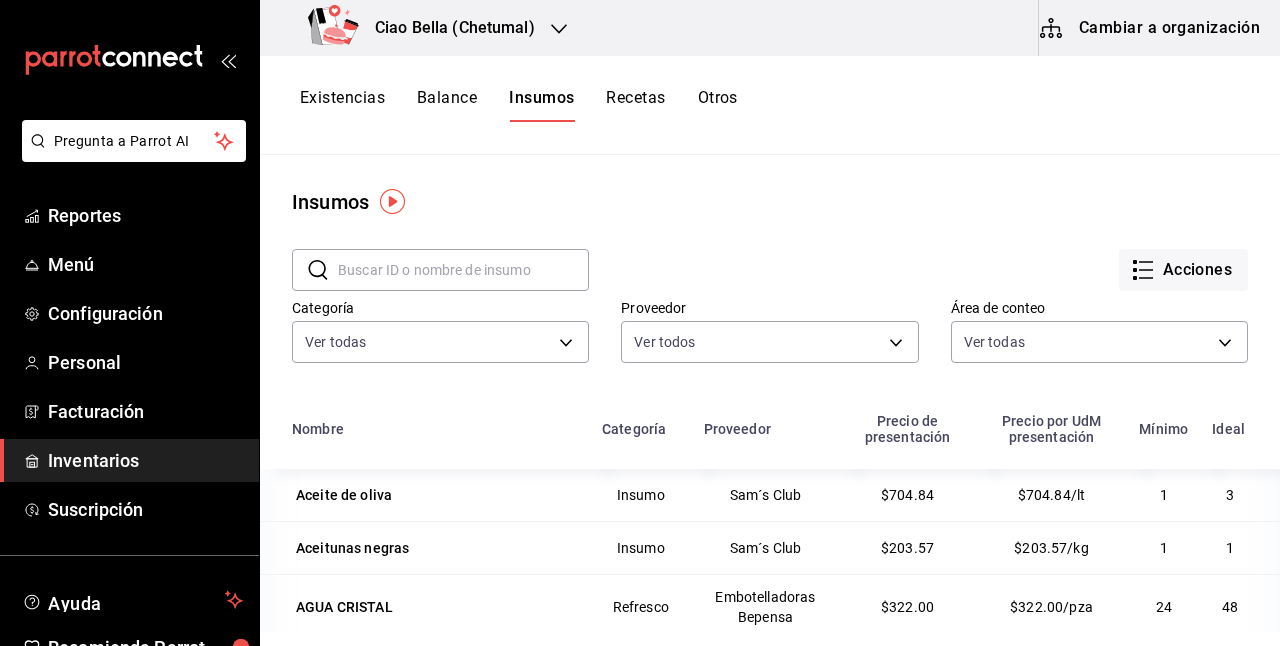 click on "Otros" at bounding box center (718, 105) 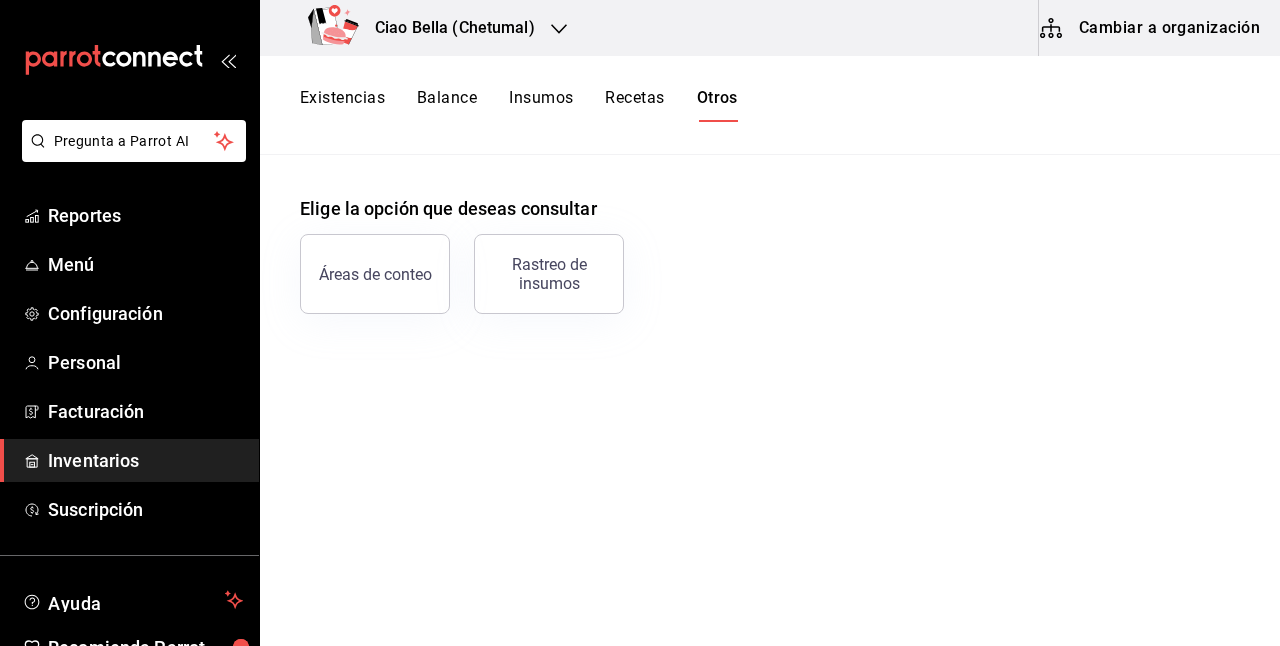 click on "Recetas" at bounding box center (634, 105) 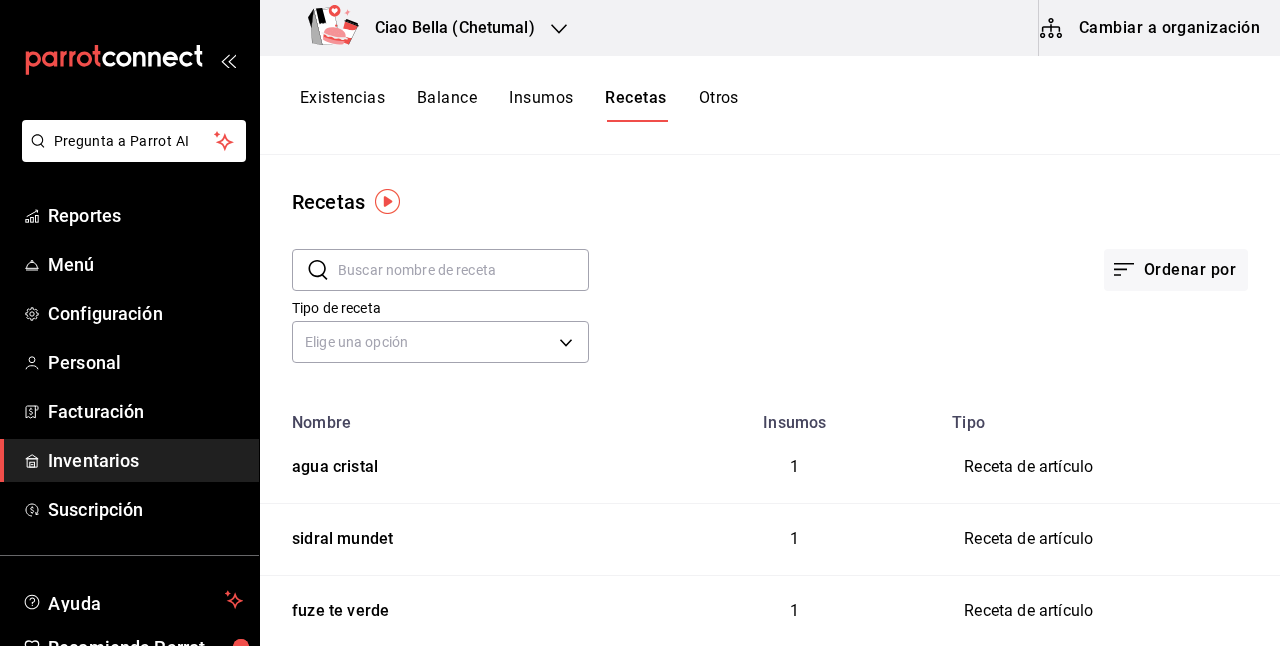 click on "Insumos" at bounding box center (541, 105) 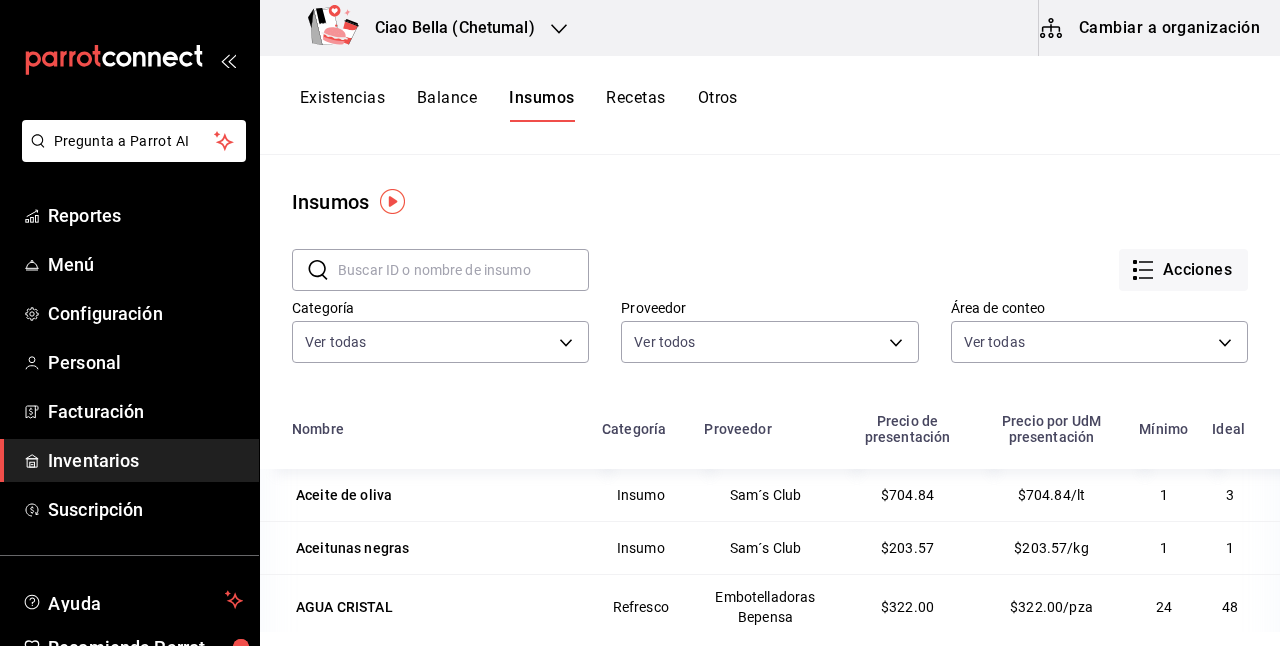 click on "Balance" at bounding box center [447, 105] 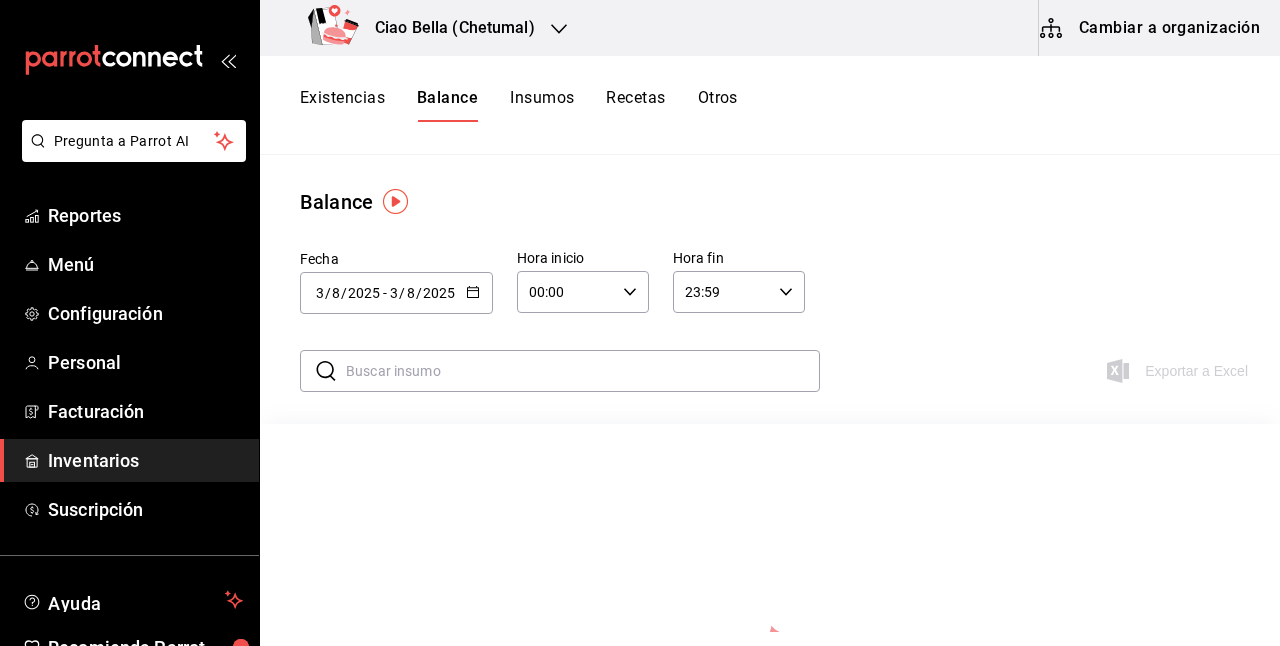 click on "Existencias" at bounding box center (342, 105) 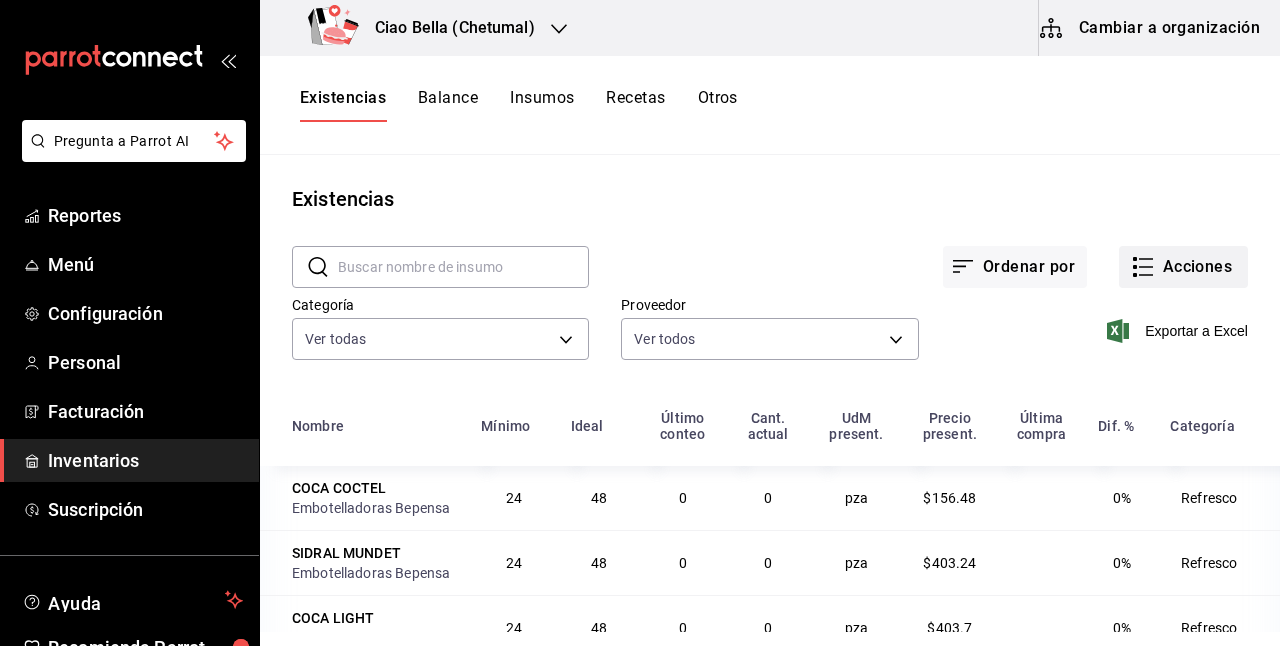 scroll, scrollTop: 1, scrollLeft: 0, axis: vertical 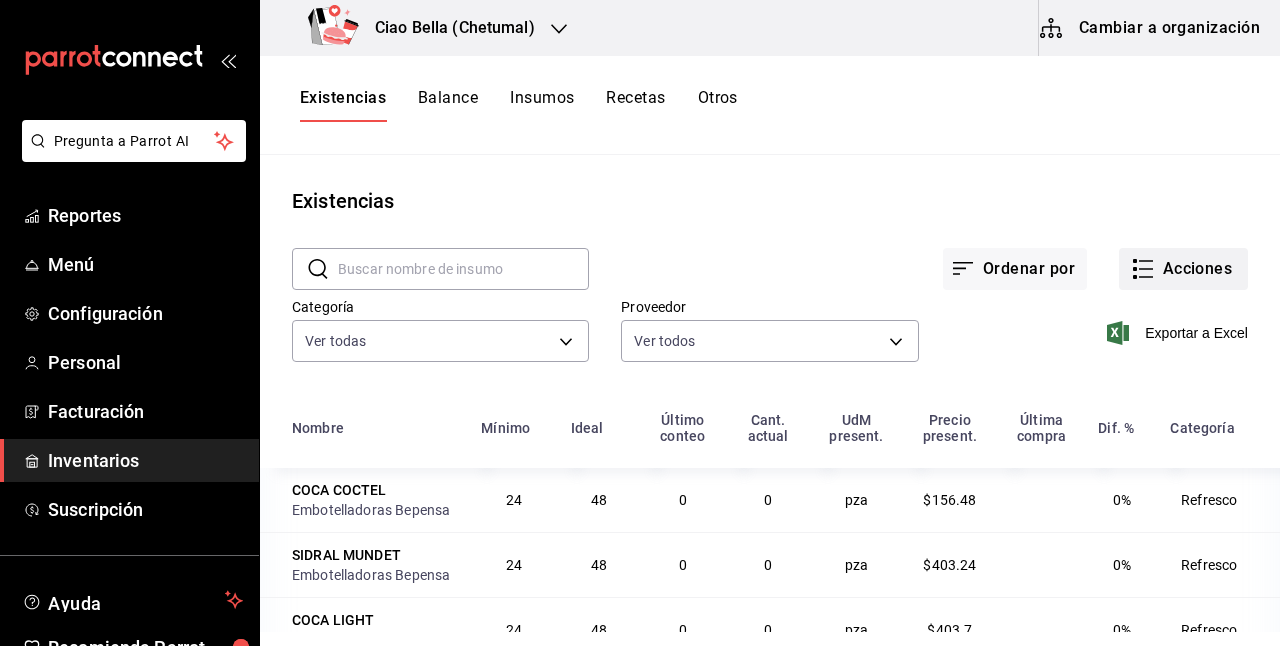 click 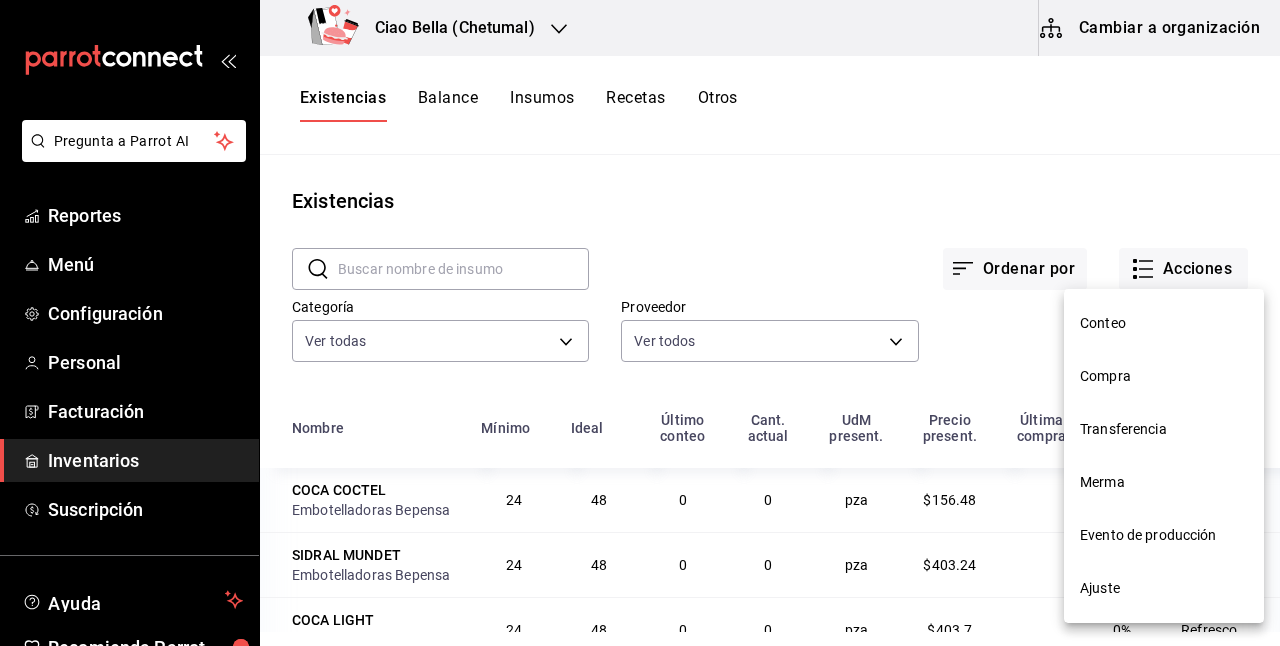 click on "Ajuste" at bounding box center (1164, 588) 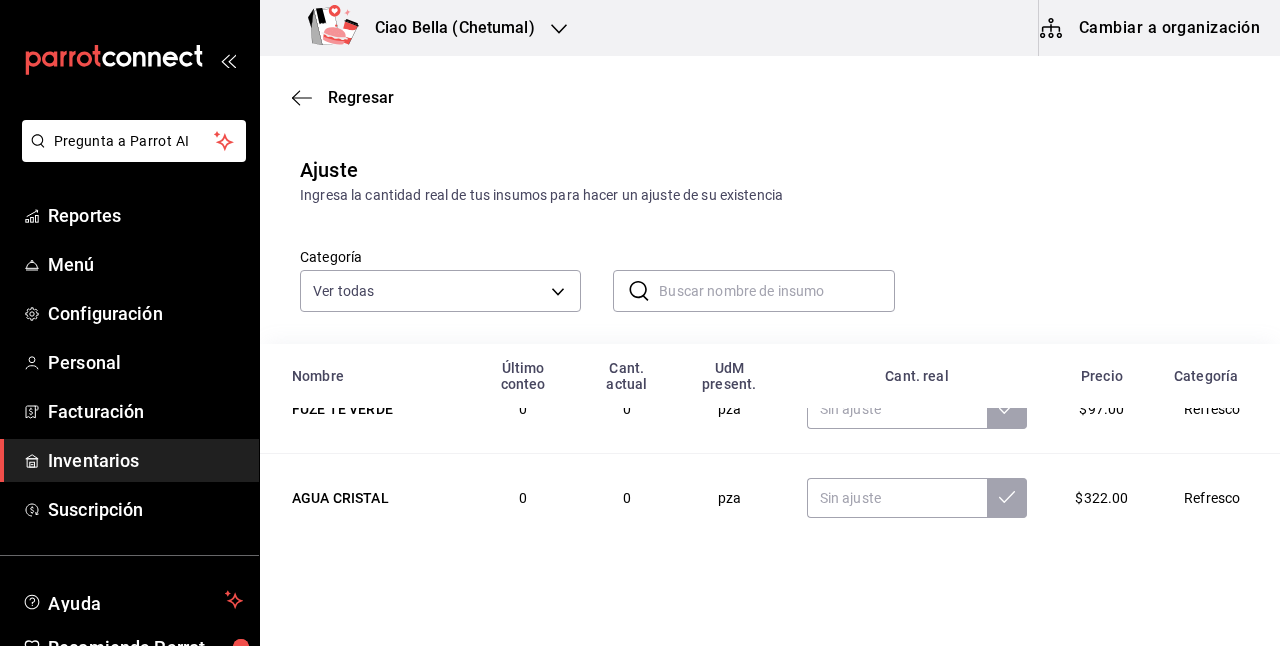 scroll, scrollTop: 0, scrollLeft: 0, axis: both 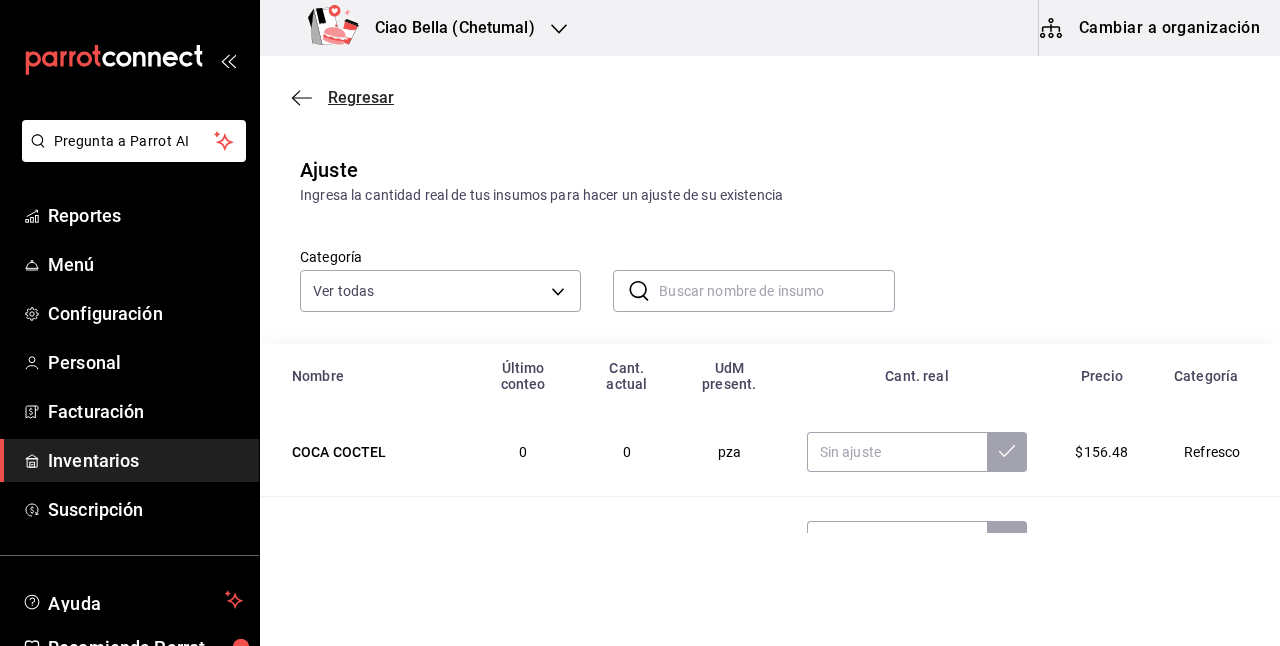 click on "Regresar" at bounding box center (343, 97) 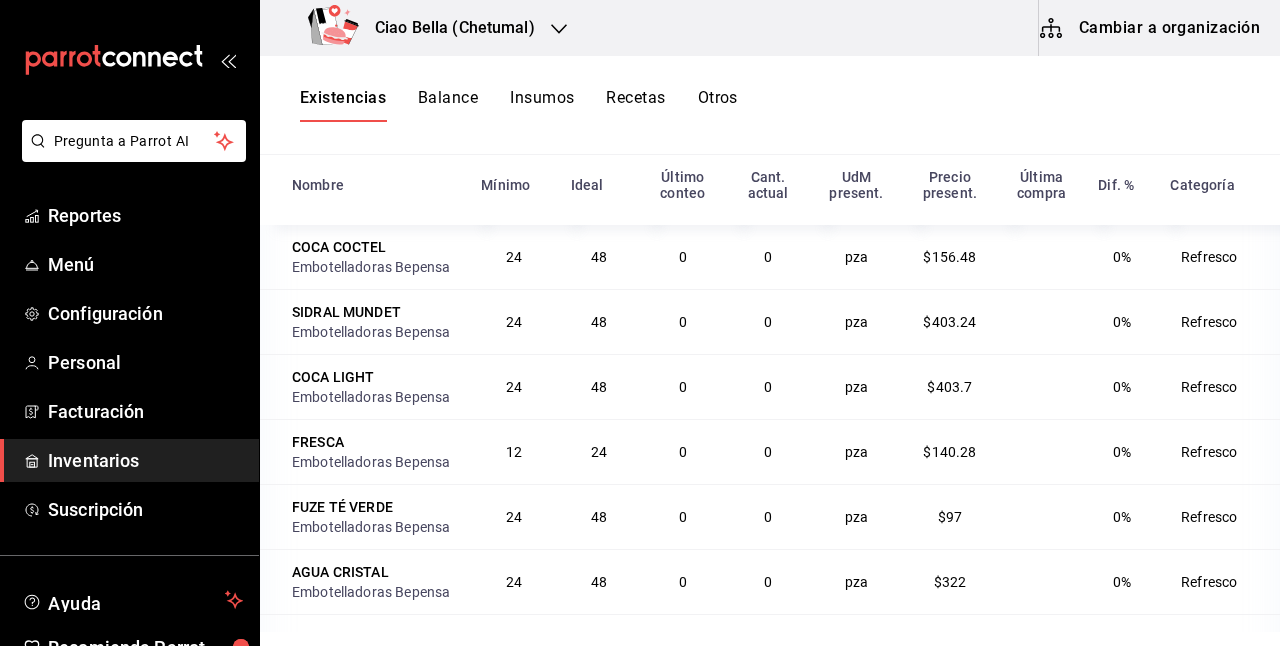 scroll, scrollTop: 0, scrollLeft: 0, axis: both 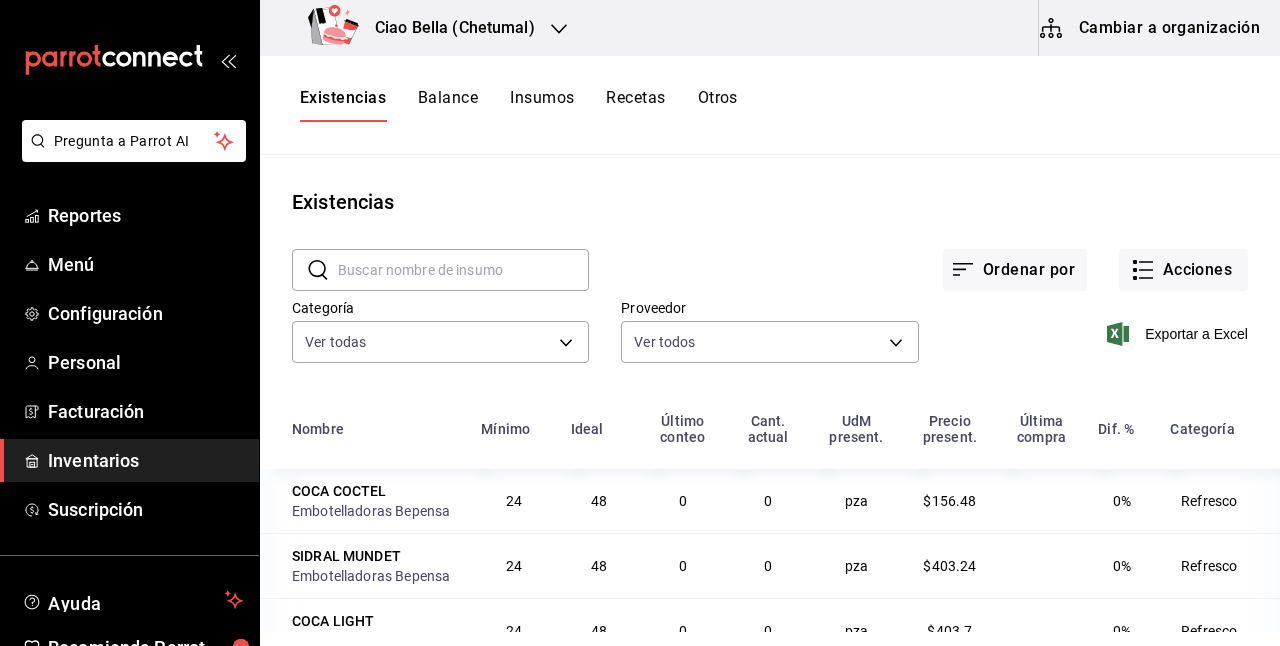 click on "Balance" at bounding box center (448, 105) 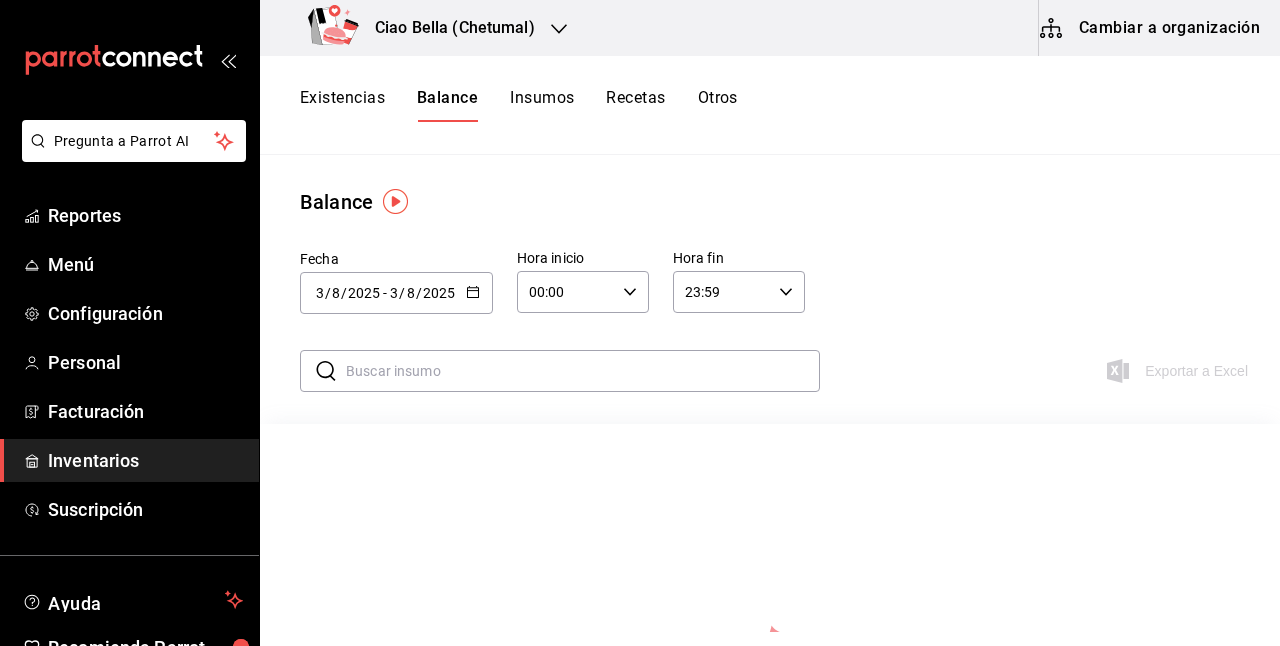 click on "Existencias" at bounding box center (342, 105) 